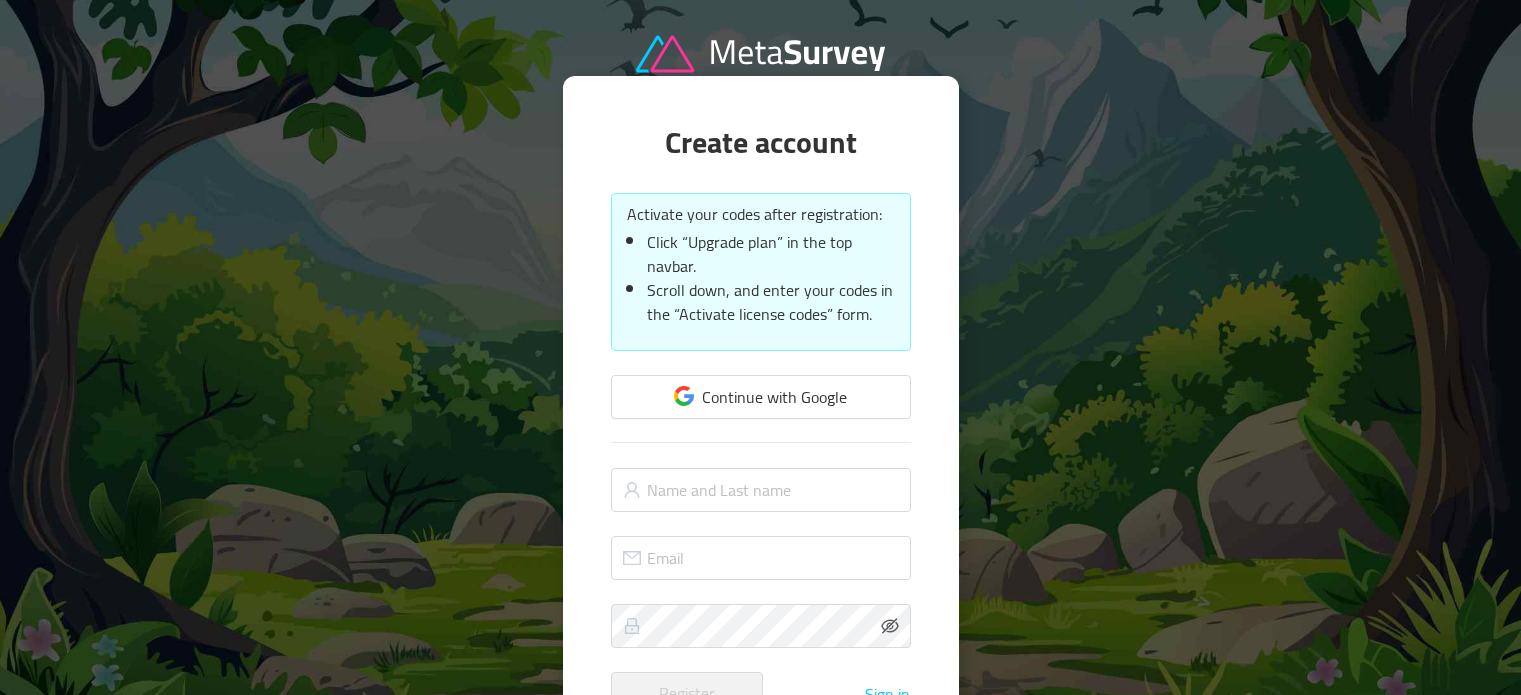 scroll, scrollTop: 0, scrollLeft: 0, axis: both 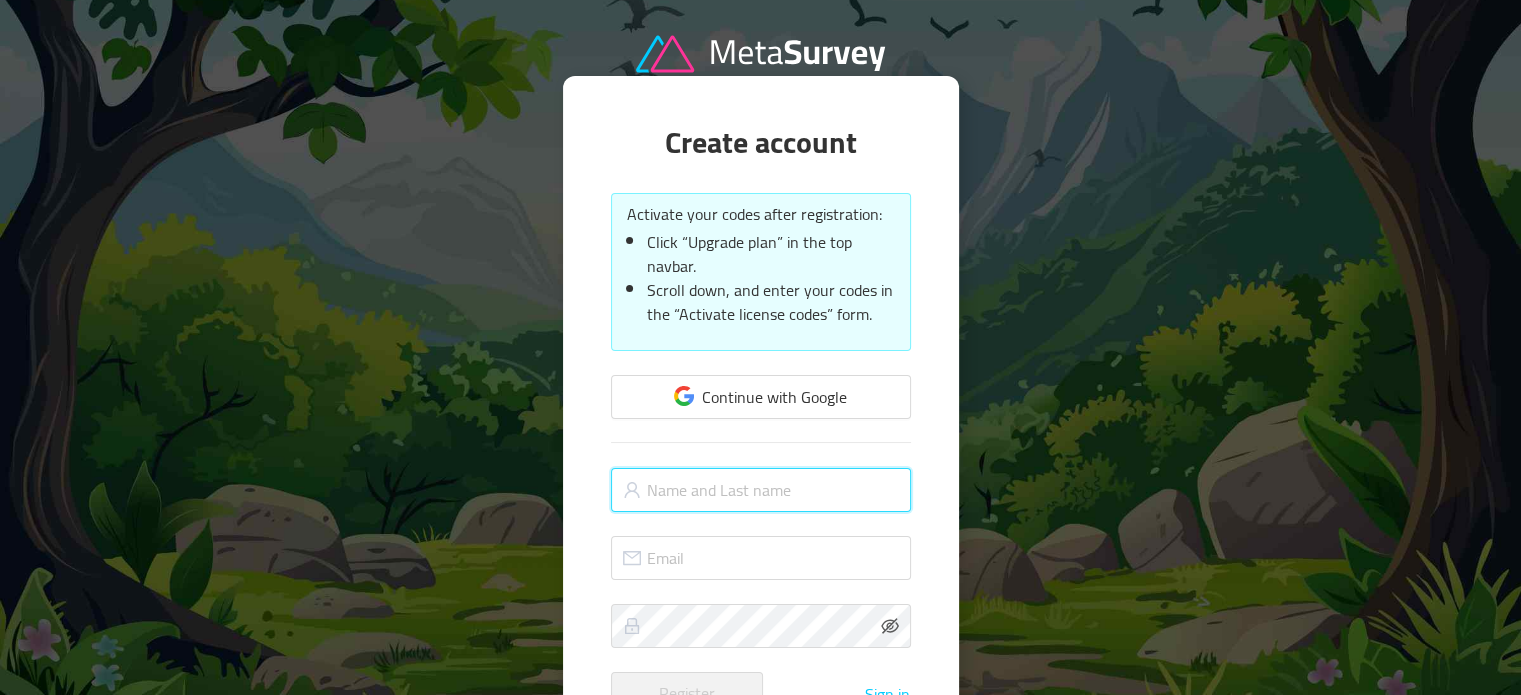 click at bounding box center [761, 490] 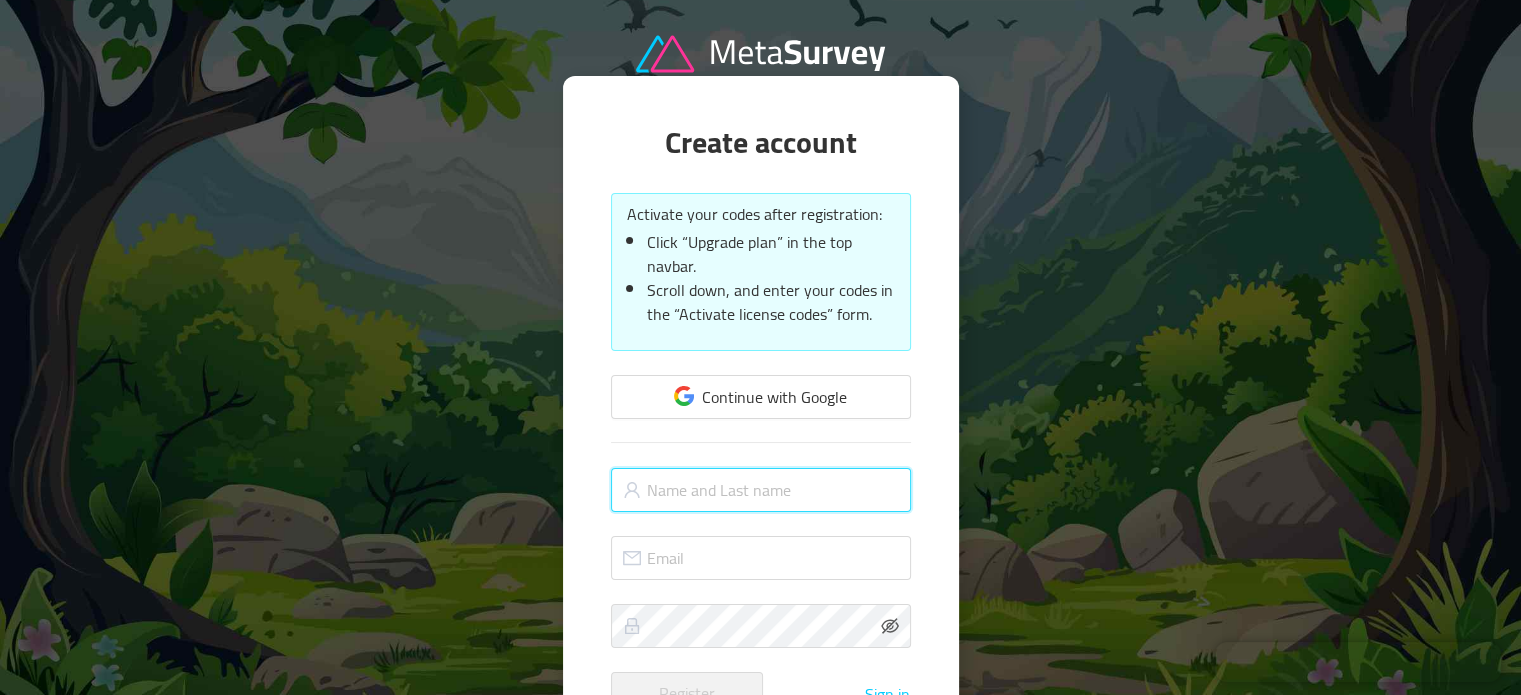 type on "[FIRST] [LAST]" 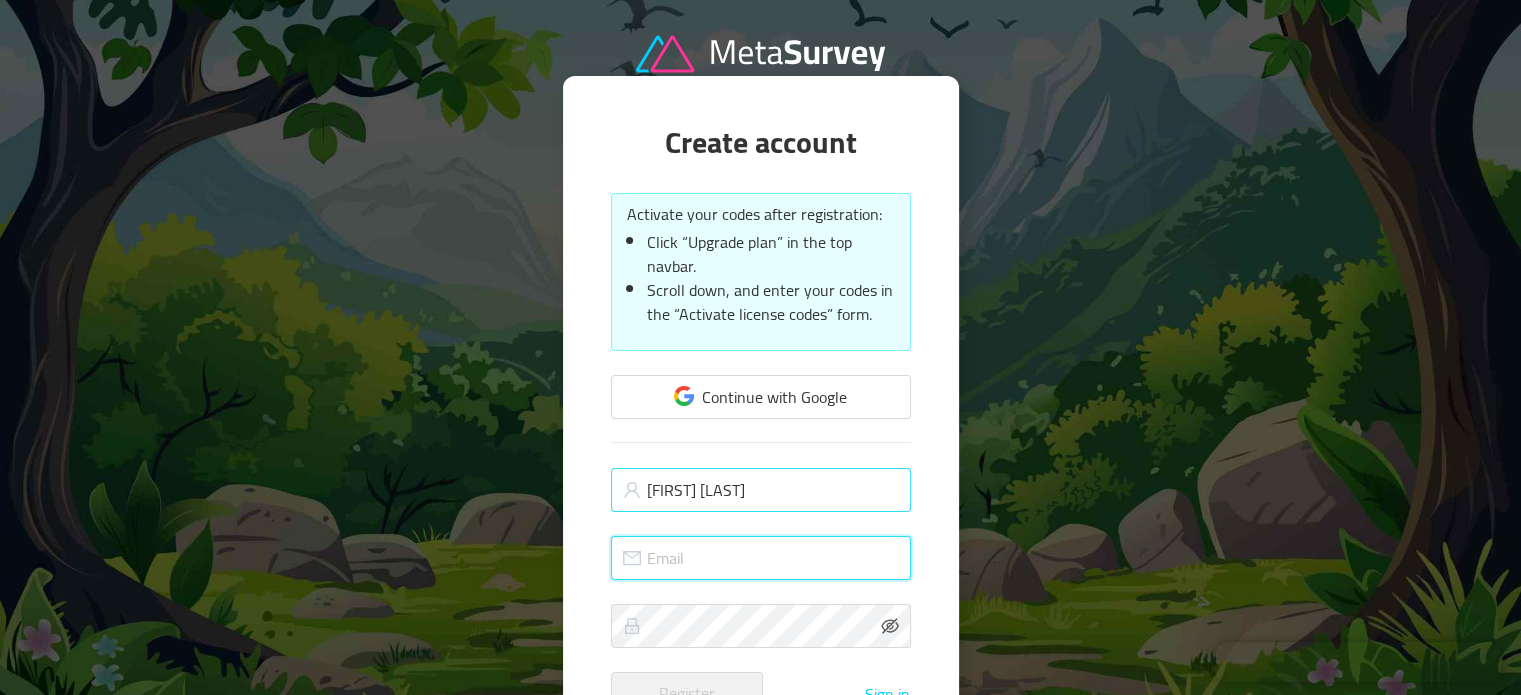 type on "aloks.email@gmail.com" 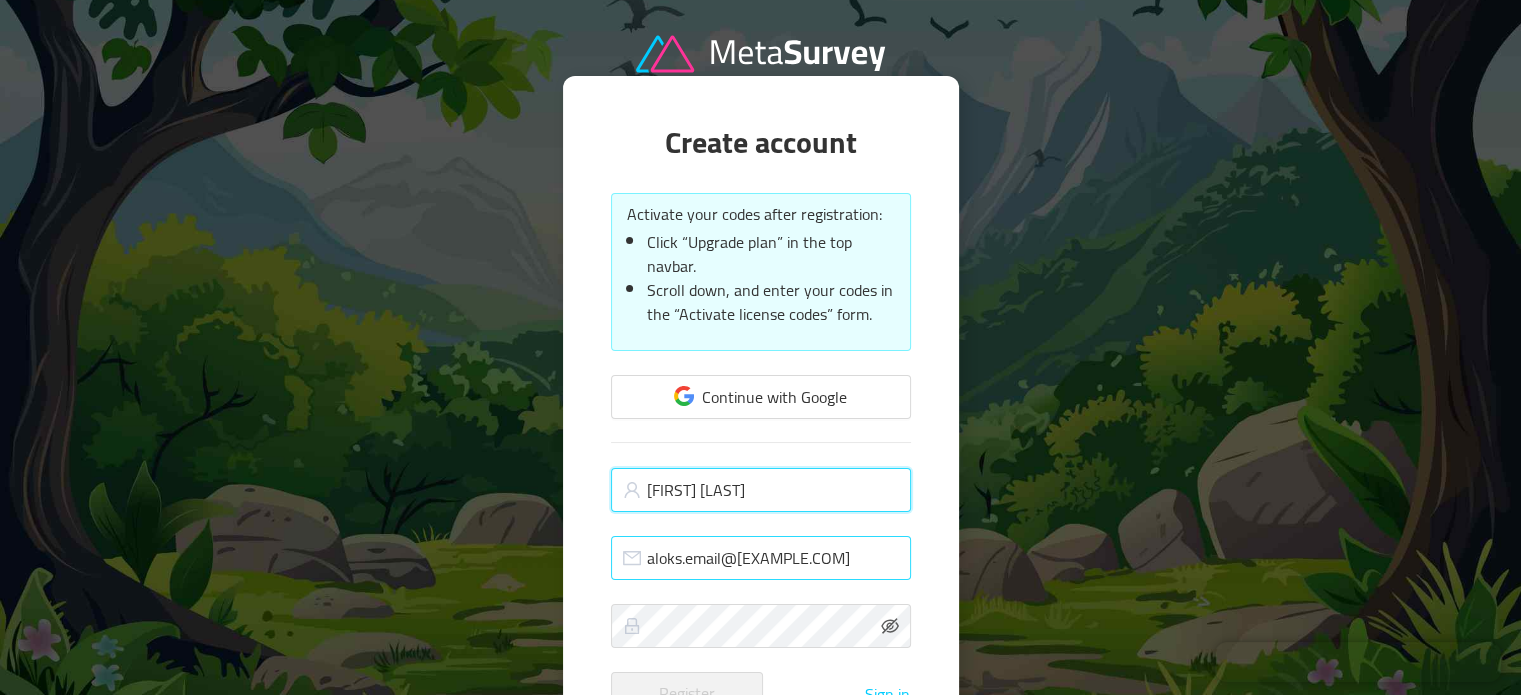 scroll, scrollTop: 101, scrollLeft: 0, axis: vertical 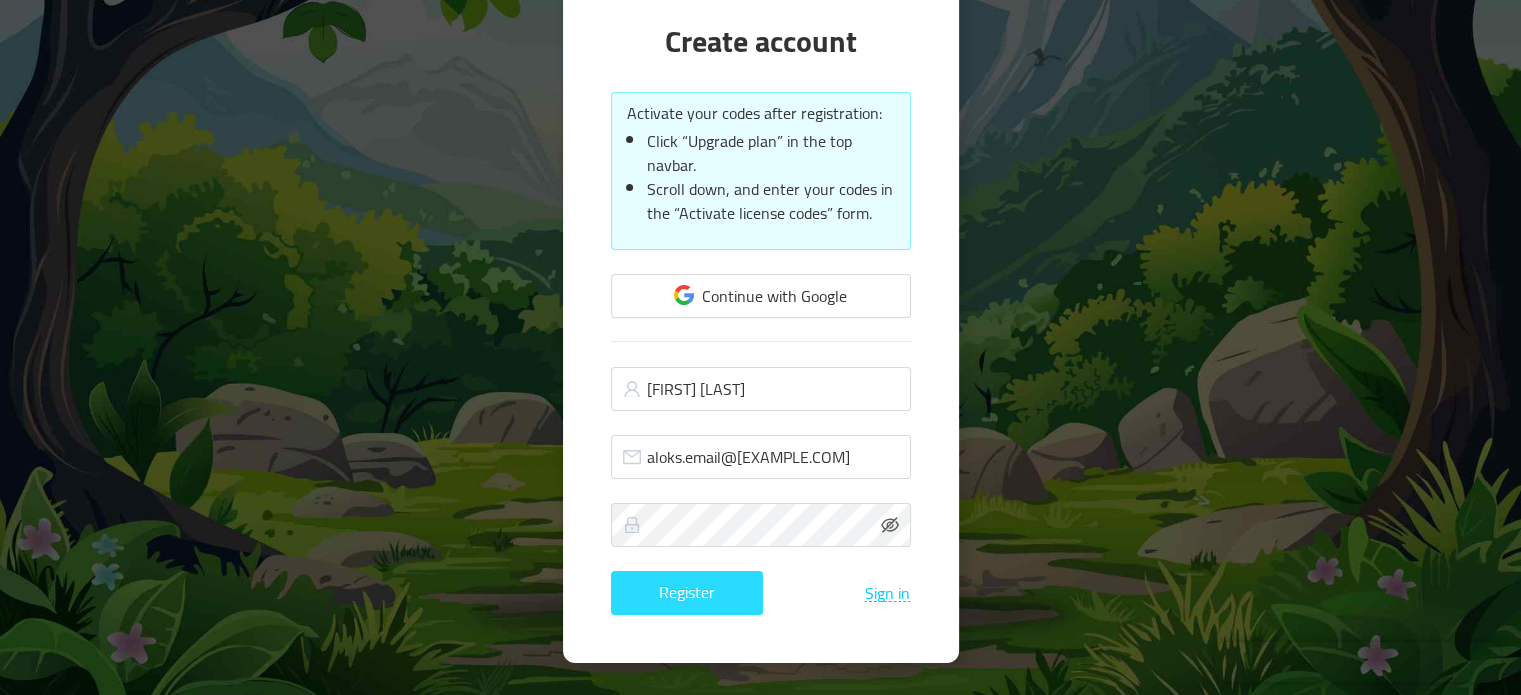 click on "Register" at bounding box center [687, 593] 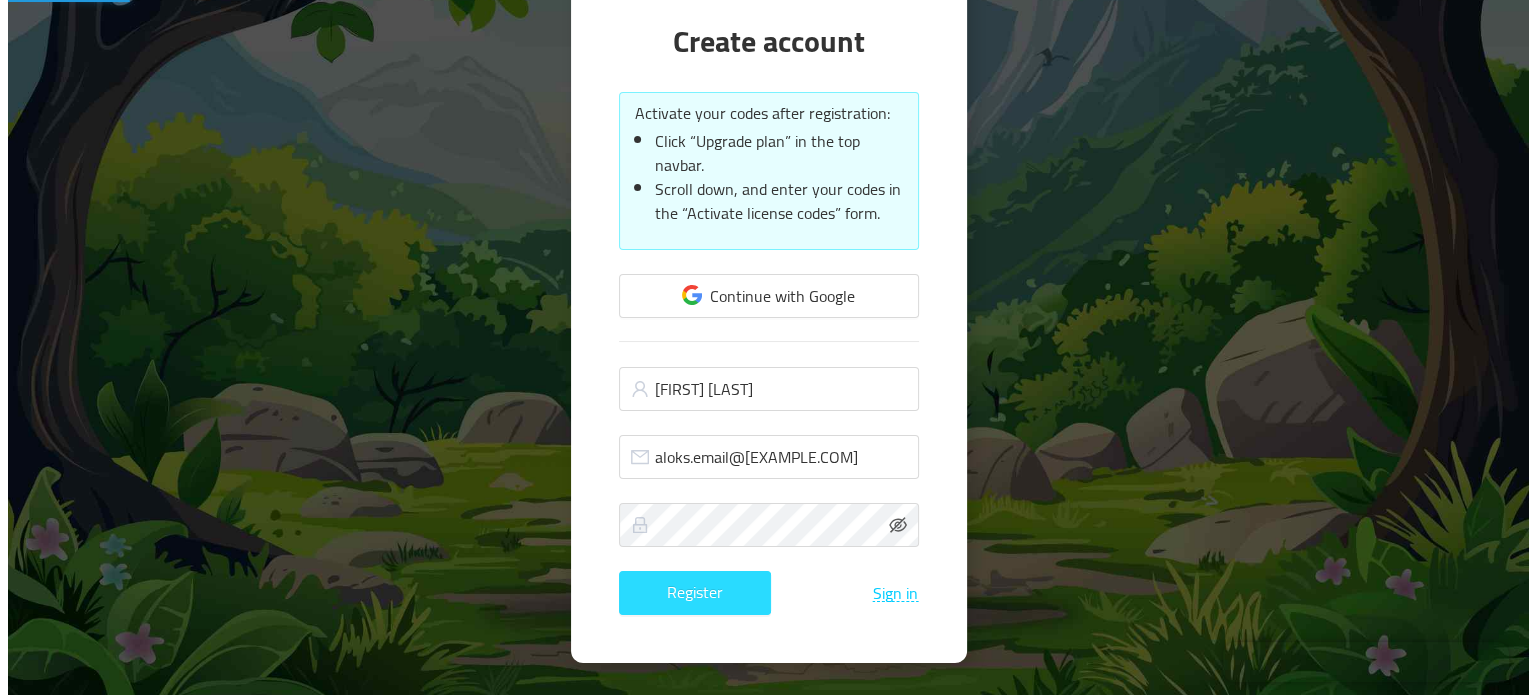 scroll, scrollTop: 0, scrollLeft: 0, axis: both 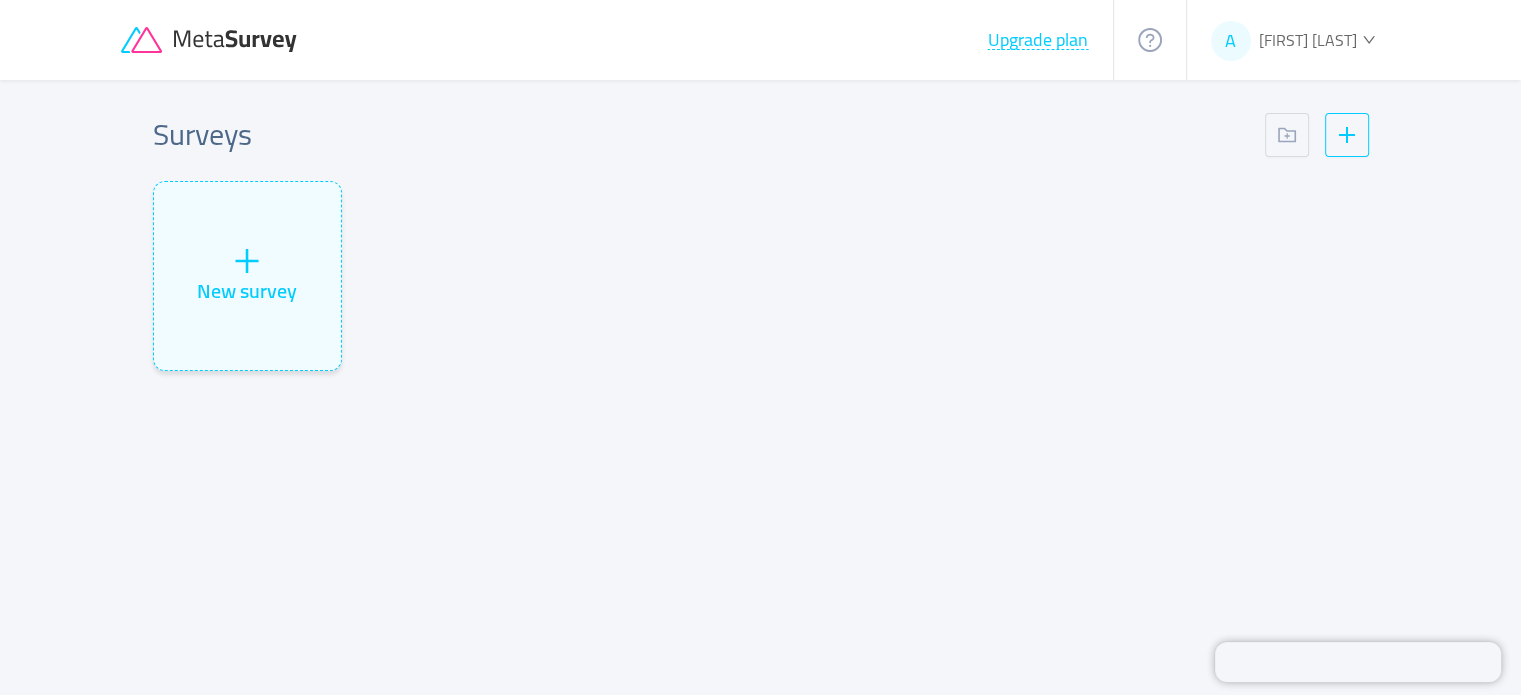 click on "New survey" at bounding box center (761, 284) 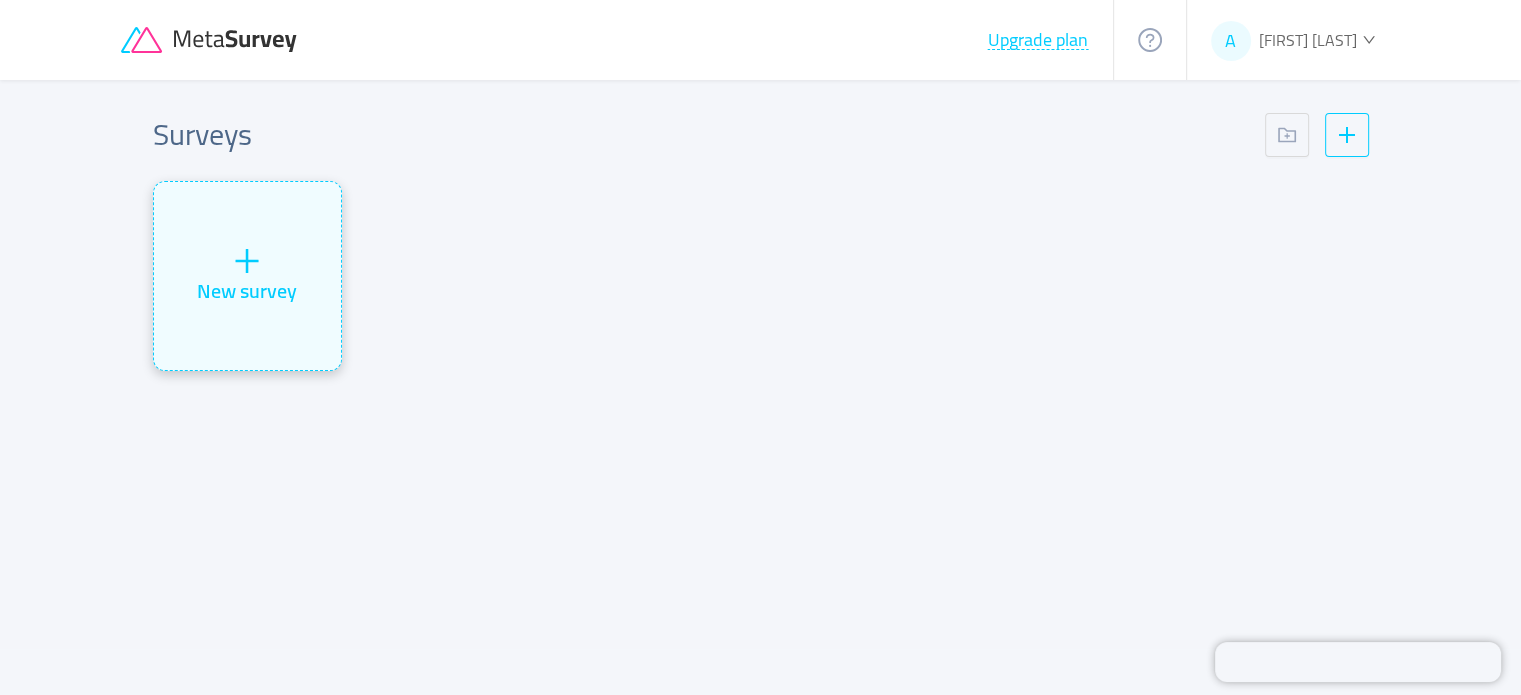 click on "New survey" at bounding box center [247, 291] 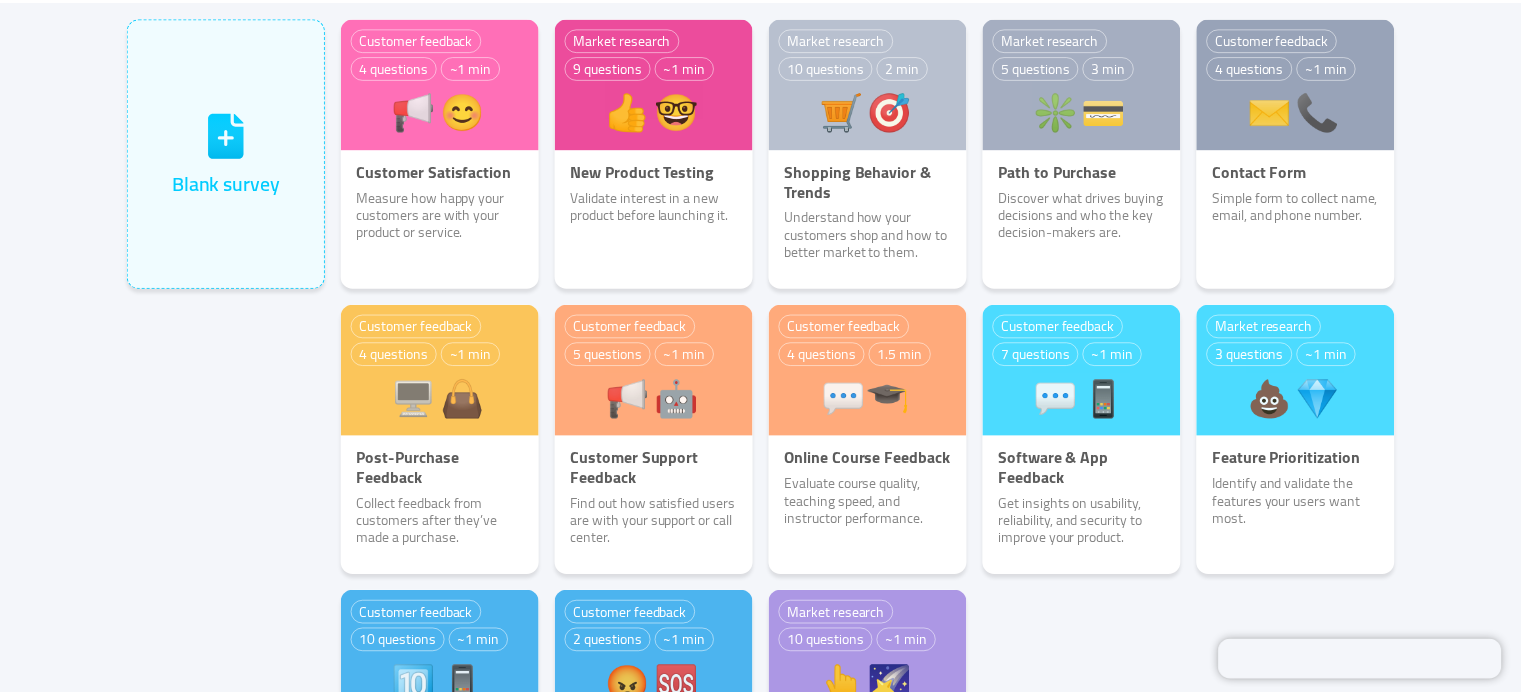 scroll, scrollTop: 142, scrollLeft: 0, axis: vertical 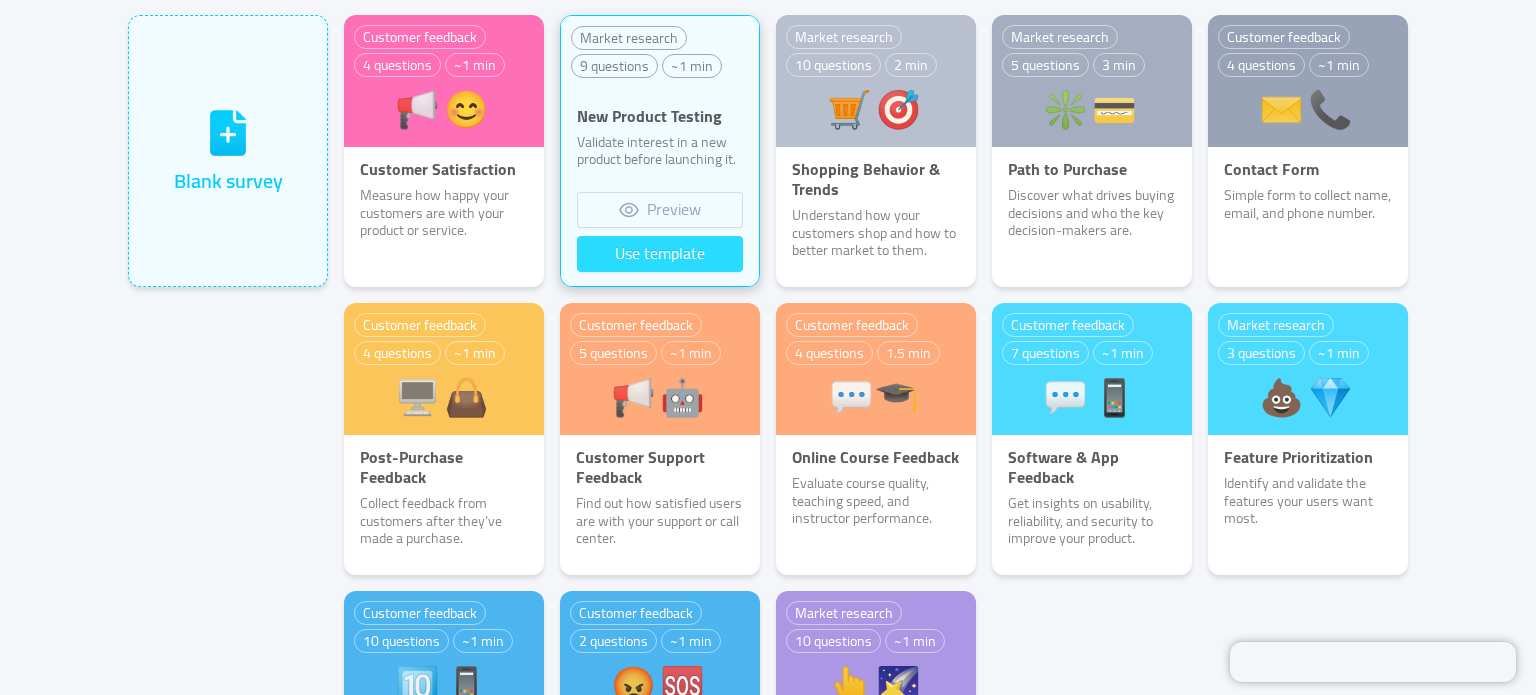 click on "Use template" at bounding box center (660, 254) 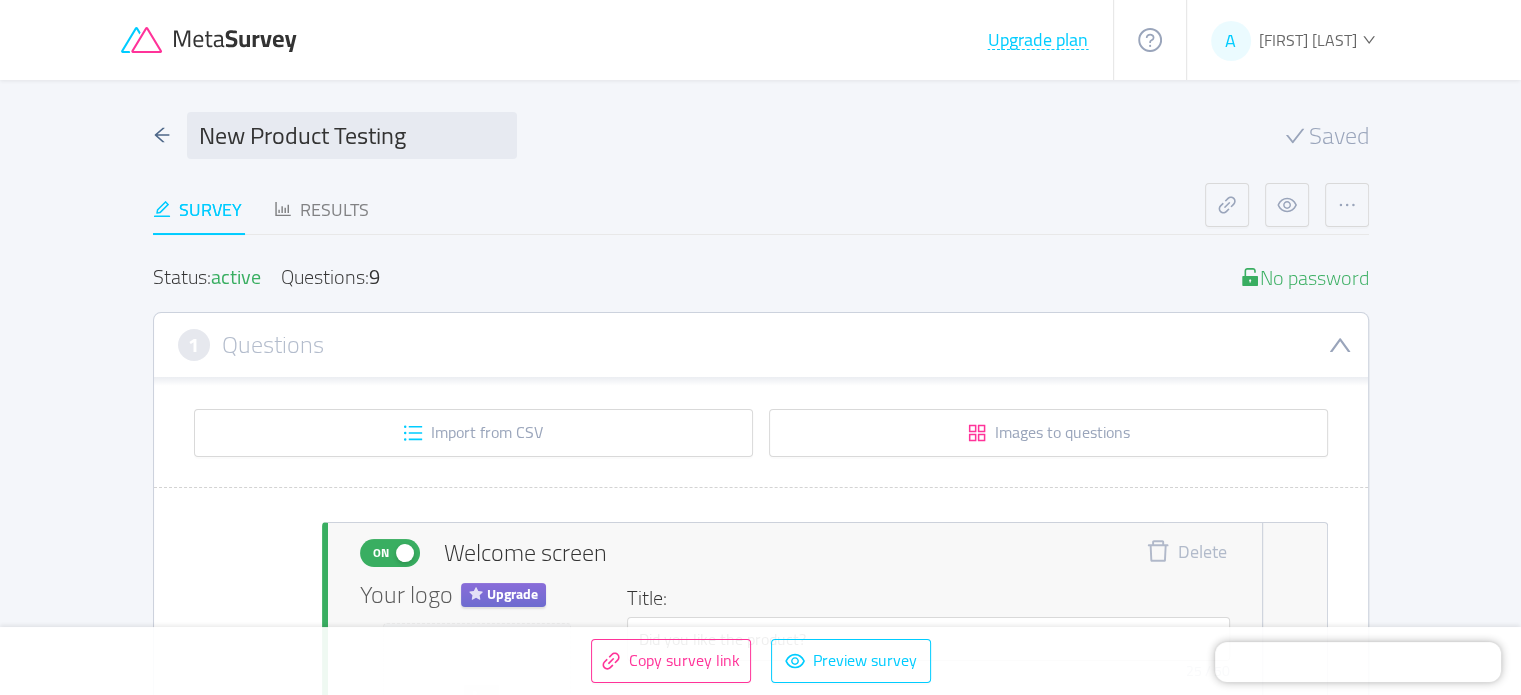 type 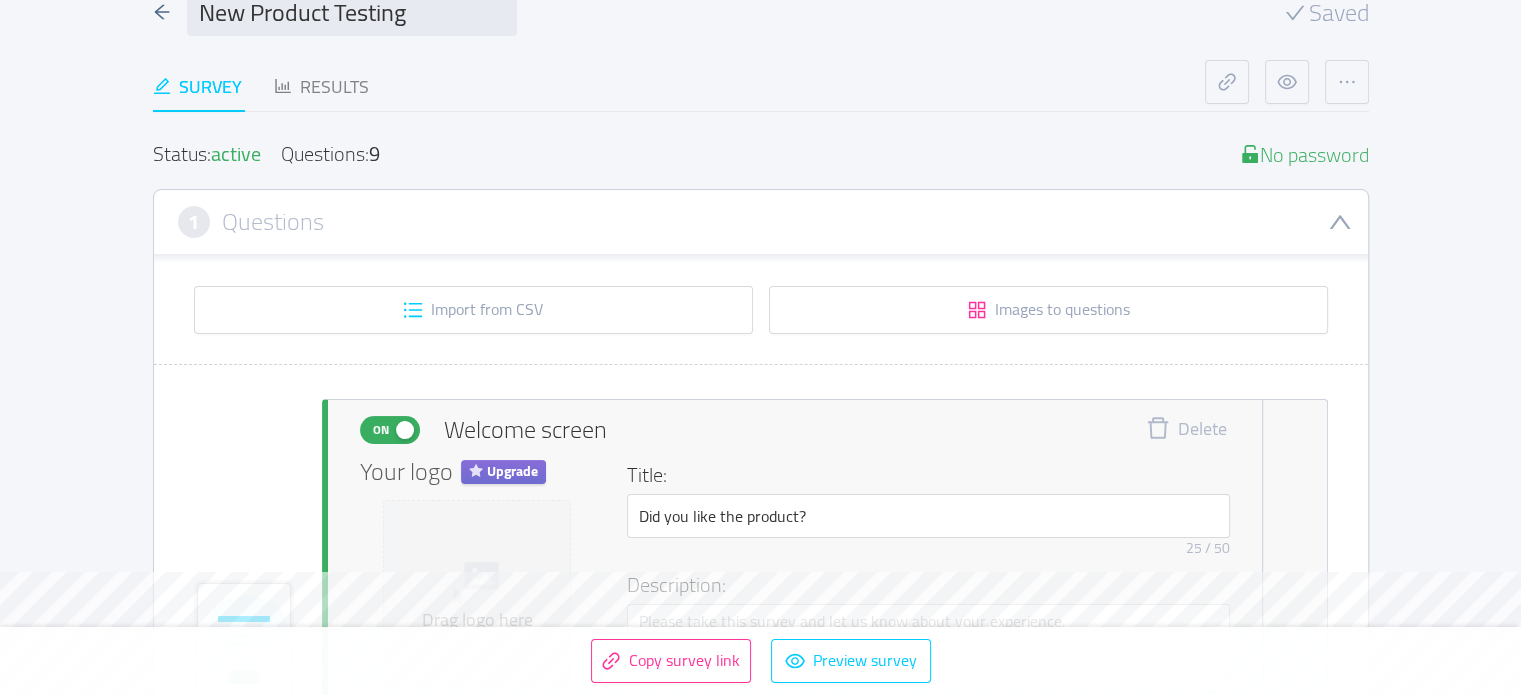 scroll, scrollTop: 124, scrollLeft: 0, axis: vertical 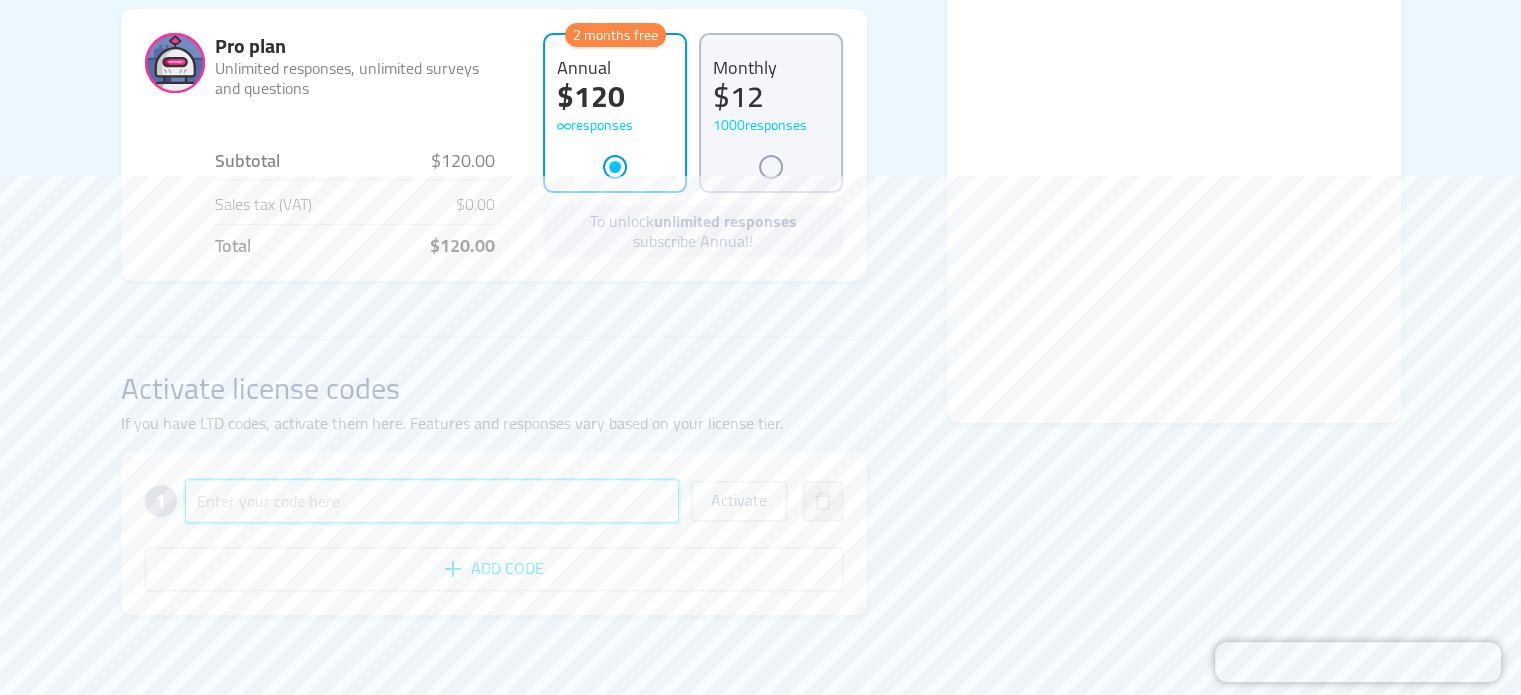 click at bounding box center (432, 501) 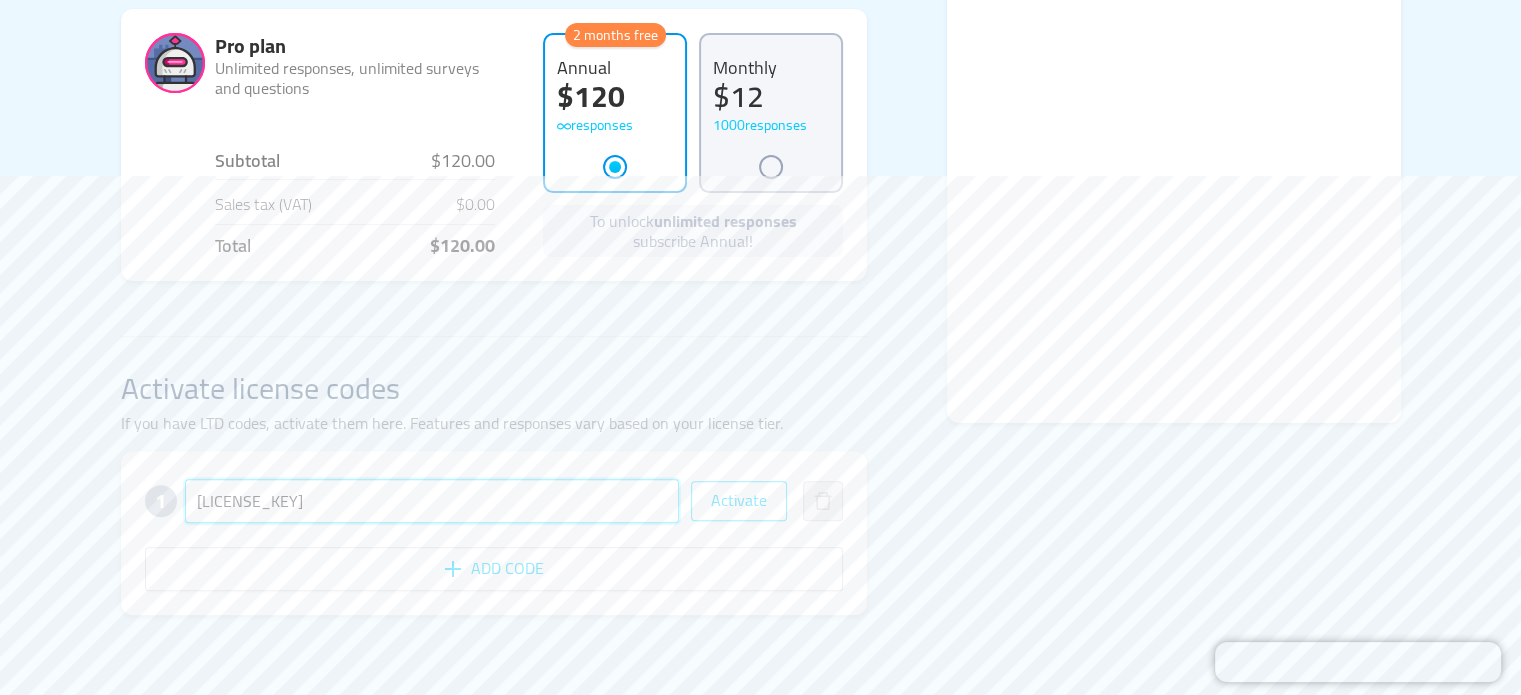 type on "[LICENSE_KEY]" 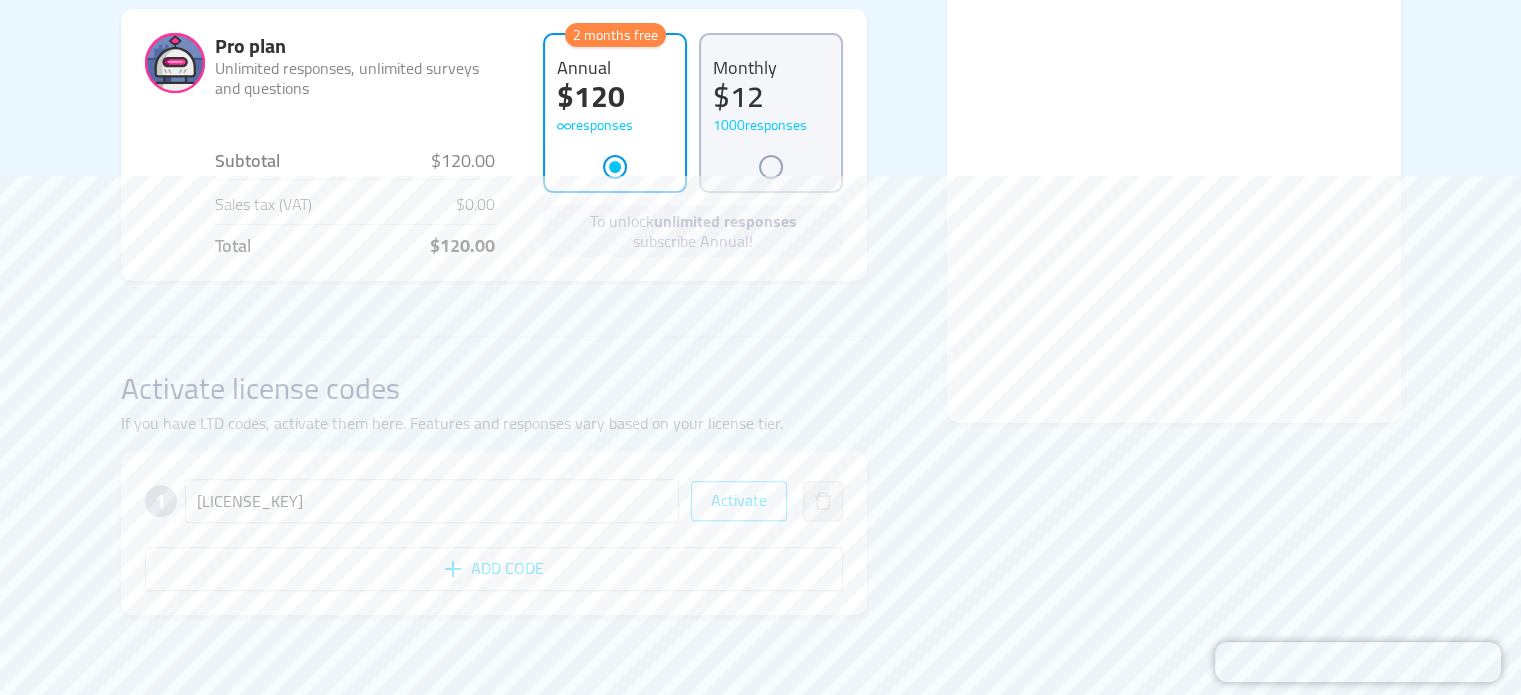 type 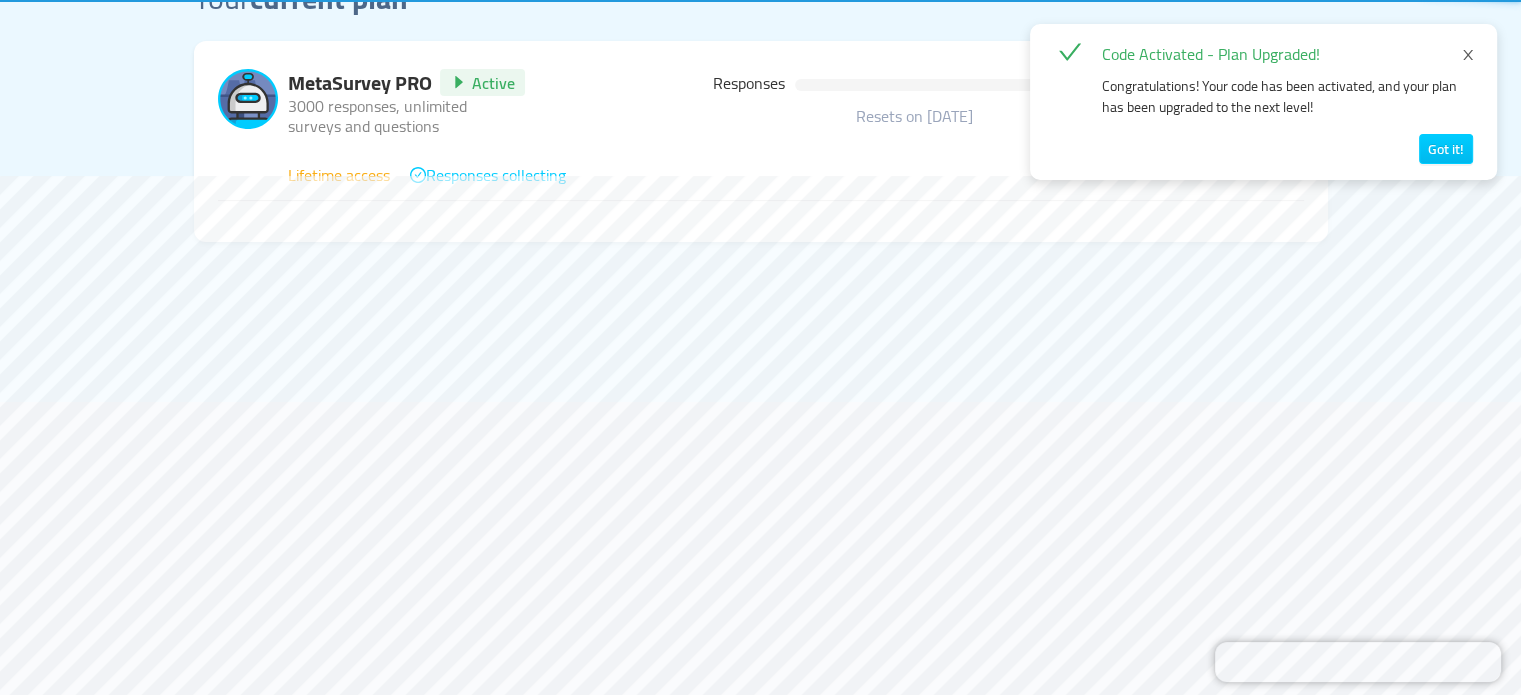 scroll, scrollTop: 0, scrollLeft: 0, axis: both 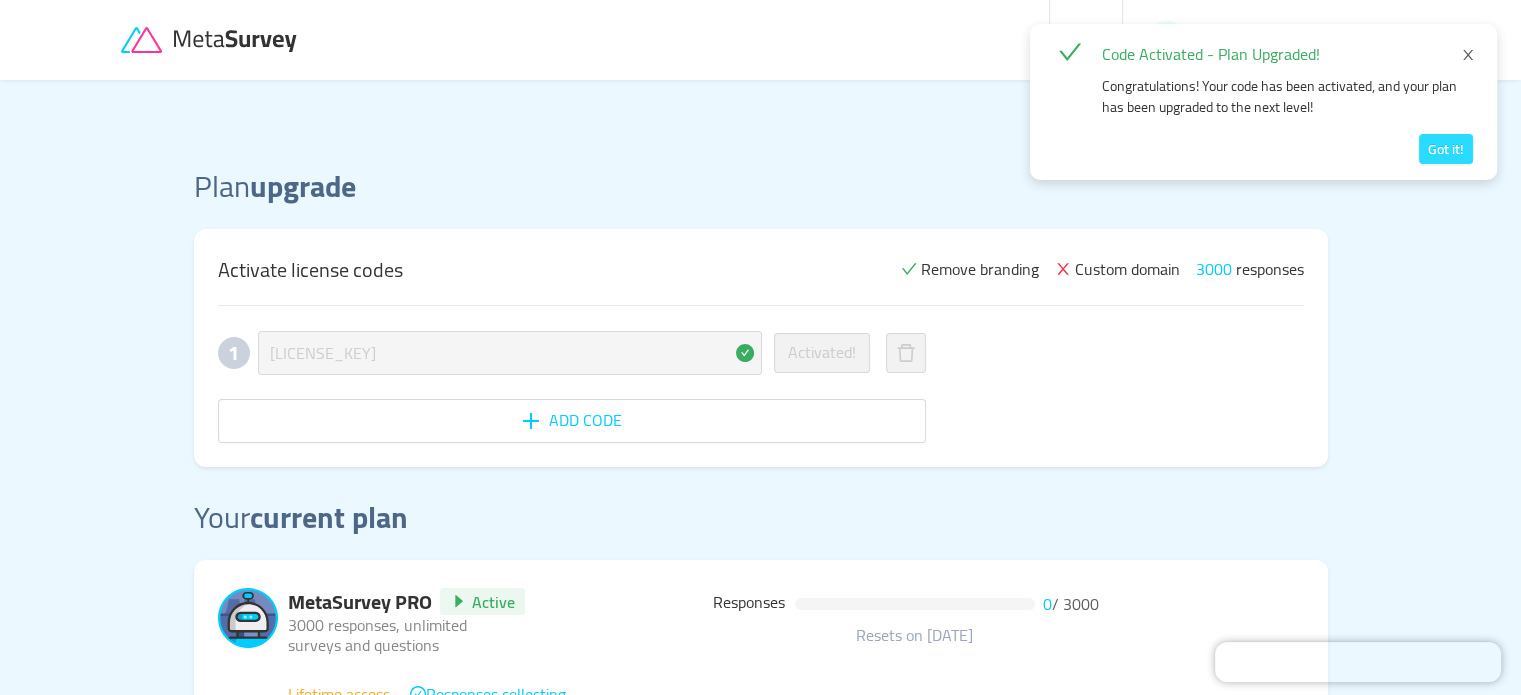 click on "Got it!" at bounding box center [1446, 149] 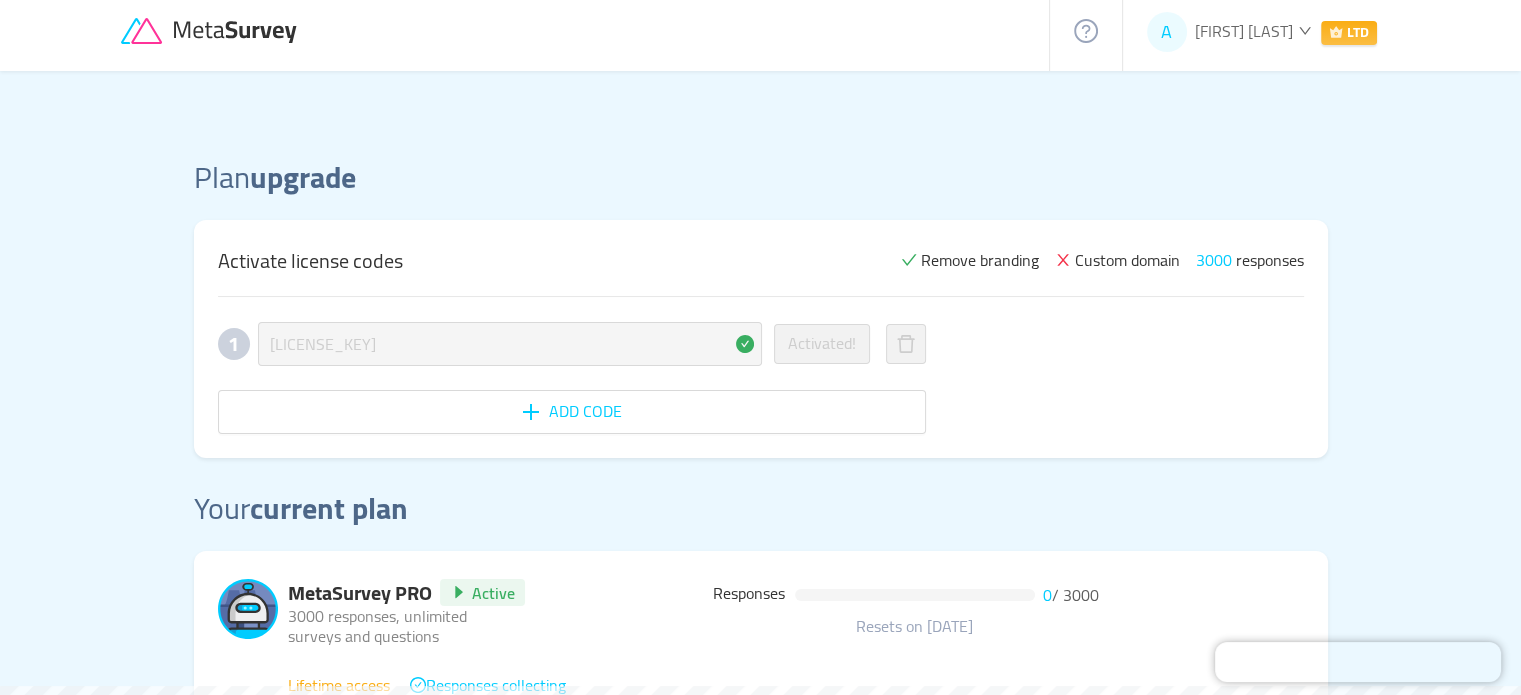 scroll, scrollTop: 0, scrollLeft: 0, axis: both 